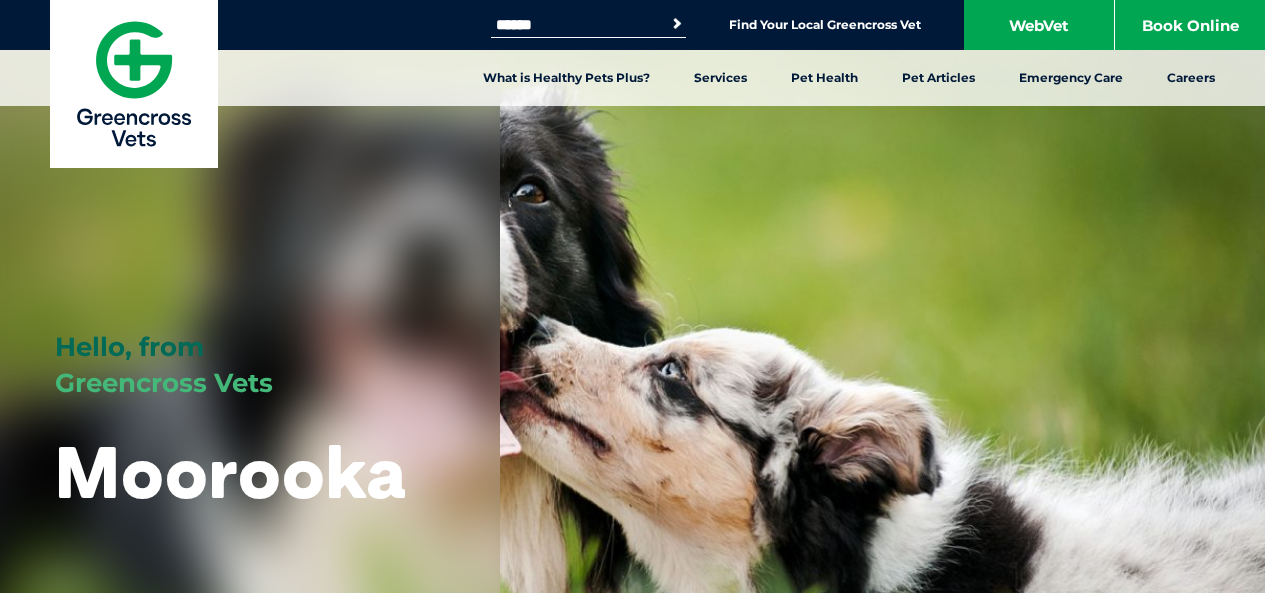 scroll, scrollTop: 0, scrollLeft: 0, axis: both 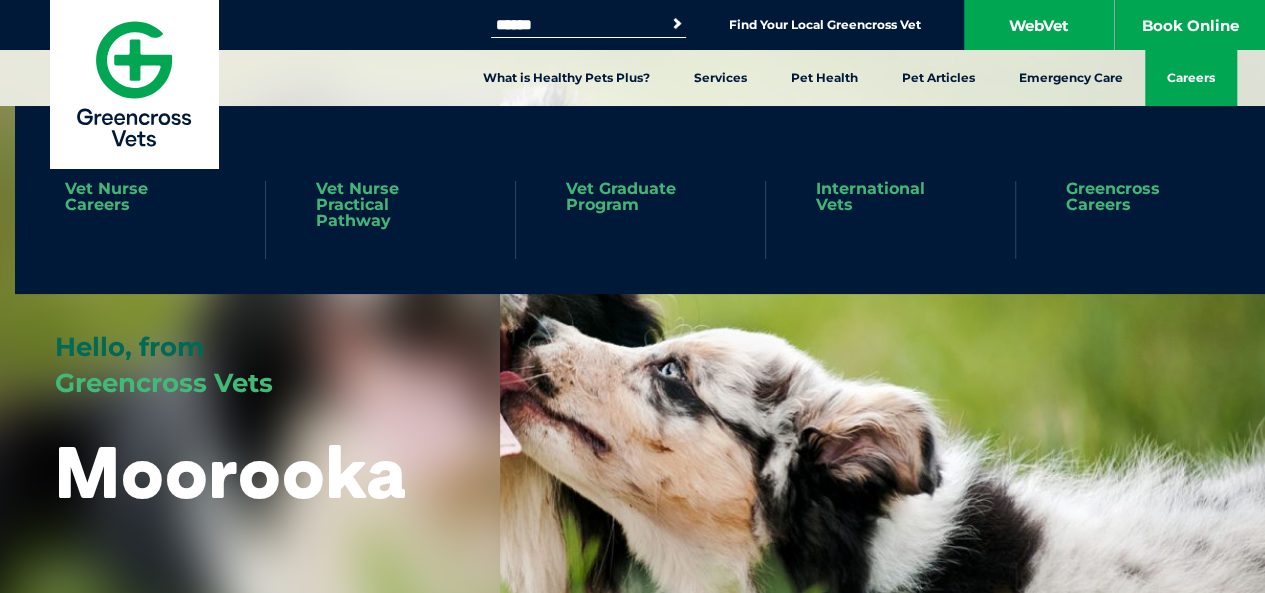 click on "Careers" at bounding box center [1191, 78] 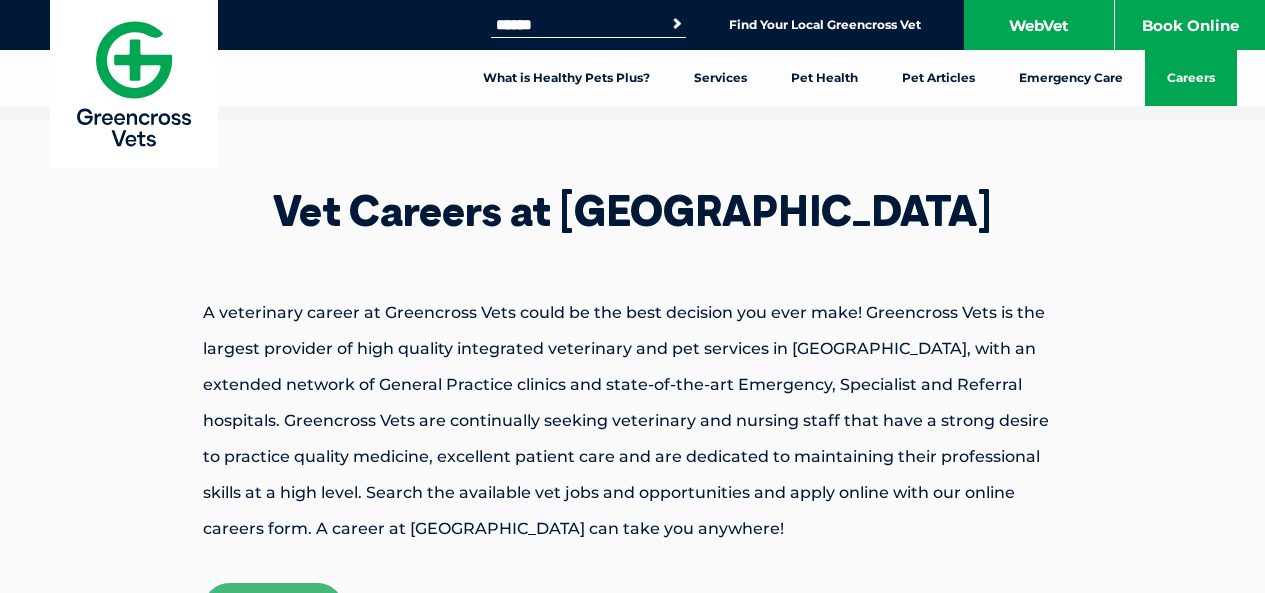 scroll, scrollTop: 0, scrollLeft: 0, axis: both 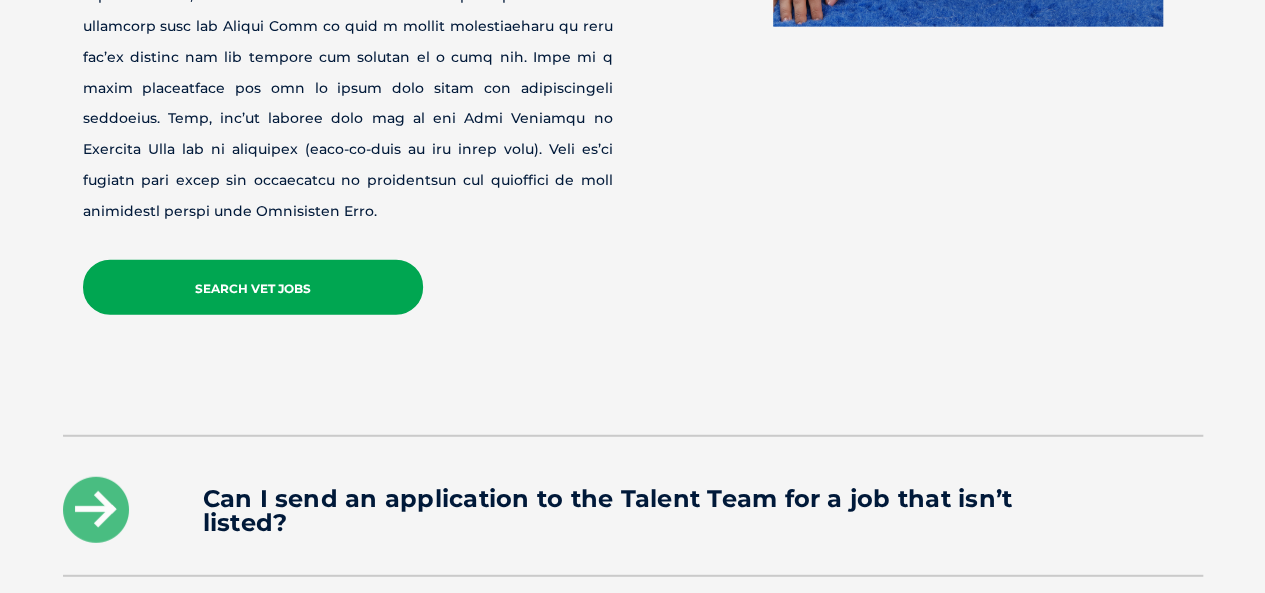click on "Search Vet Jobs" at bounding box center [253, 287] 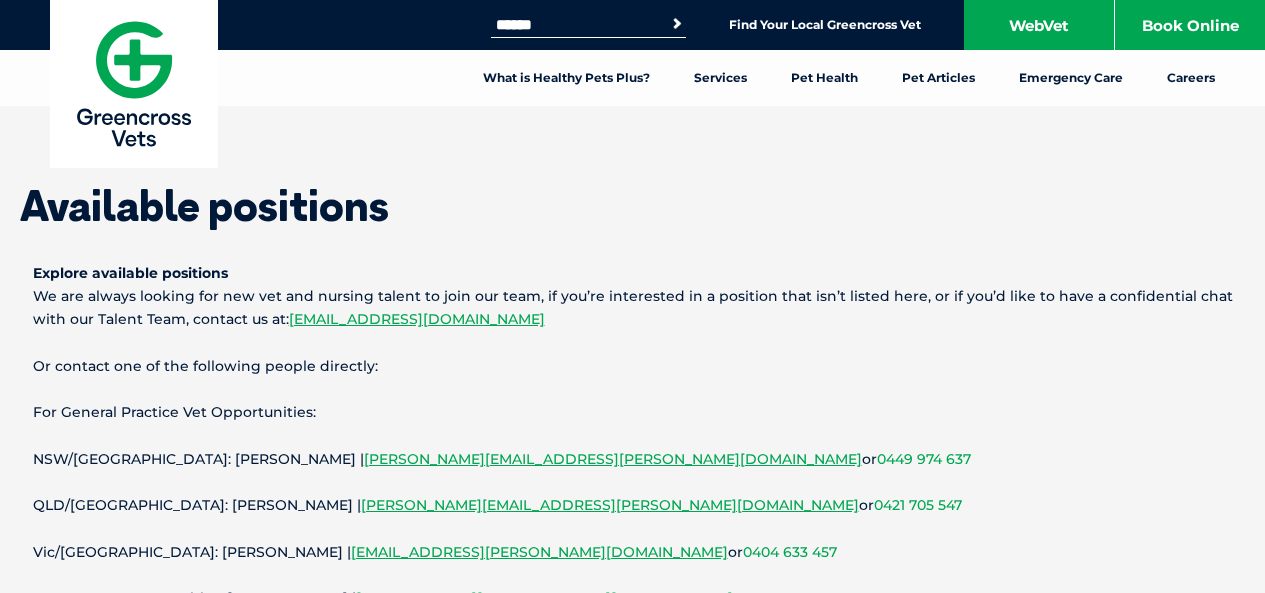 scroll, scrollTop: 0, scrollLeft: 0, axis: both 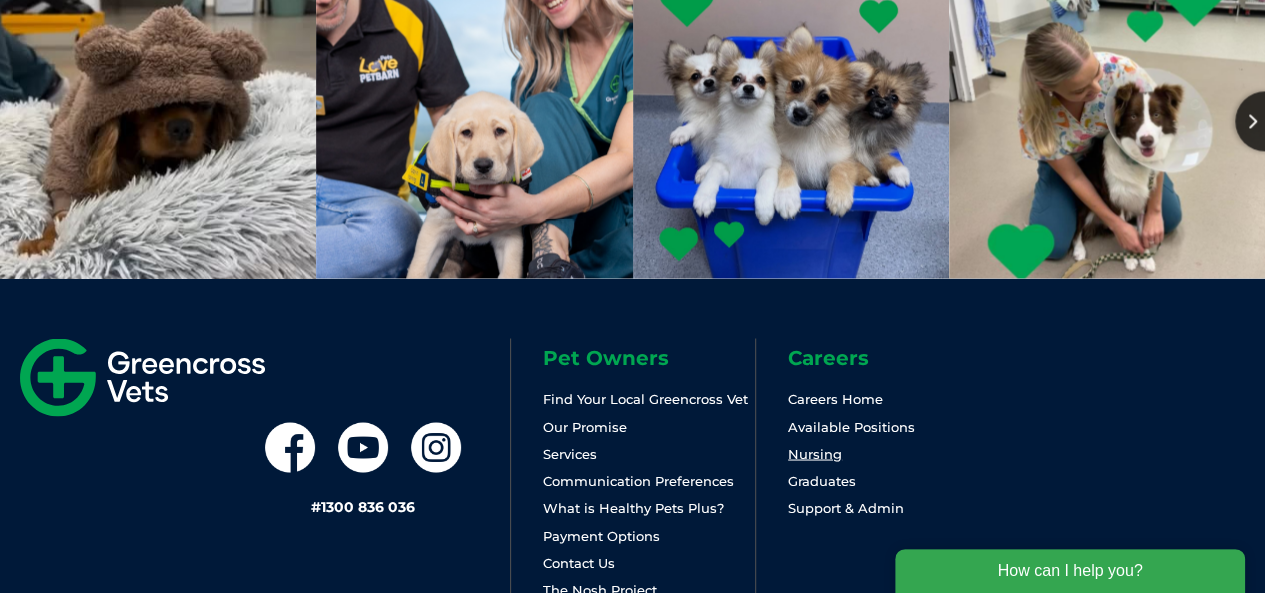 click on "Nursing" at bounding box center [815, 453] 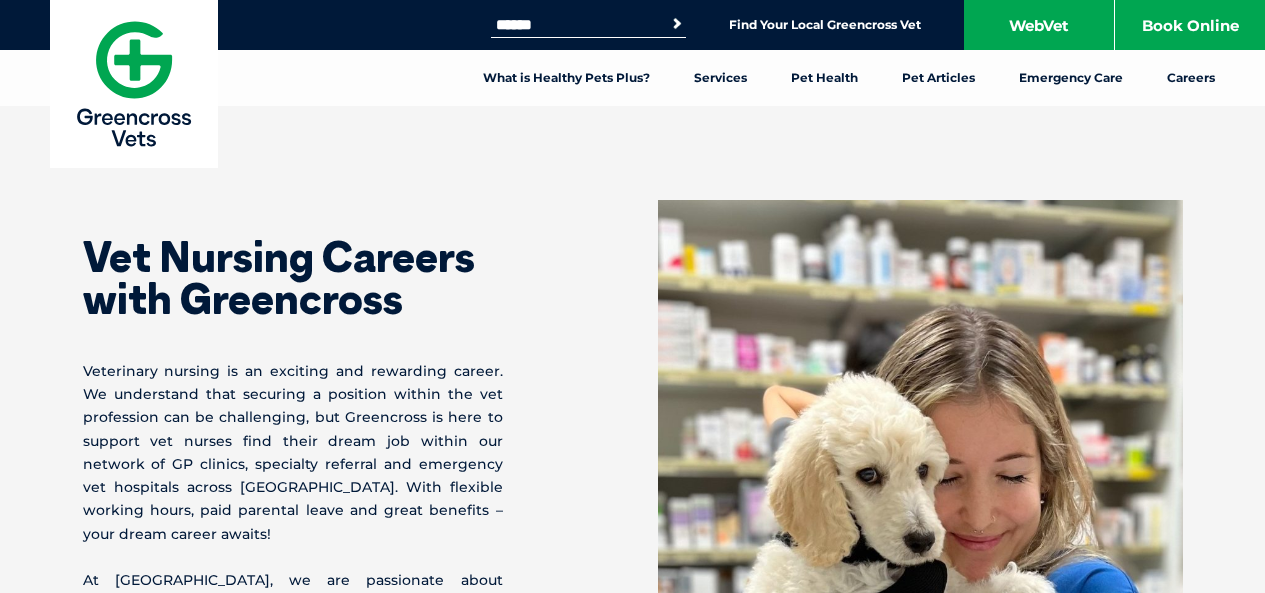 scroll, scrollTop: 0, scrollLeft: 0, axis: both 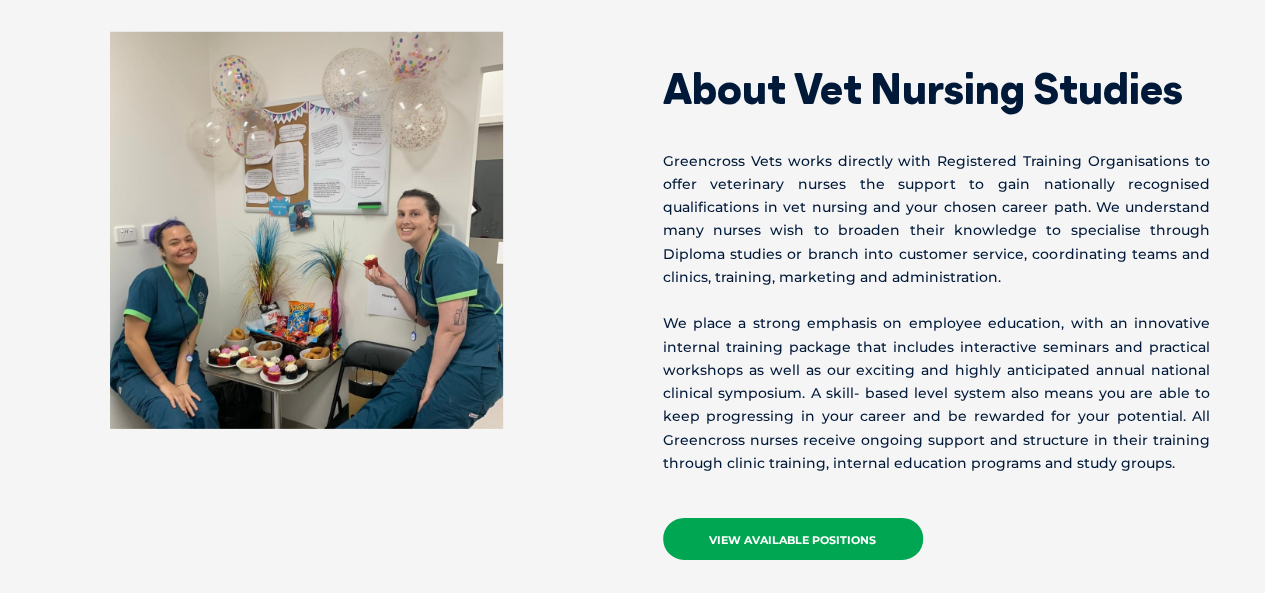 click on "View Available Positions" at bounding box center (793, 539) 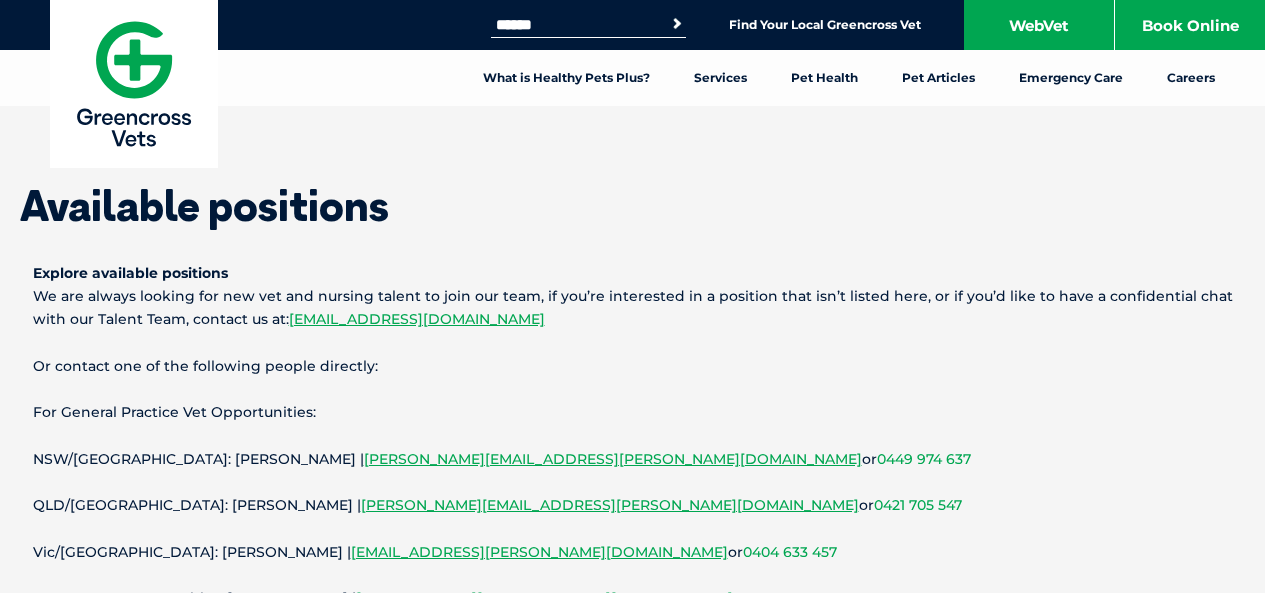 scroll, scrollTop: 0, scrollLeft: 0, axis: both 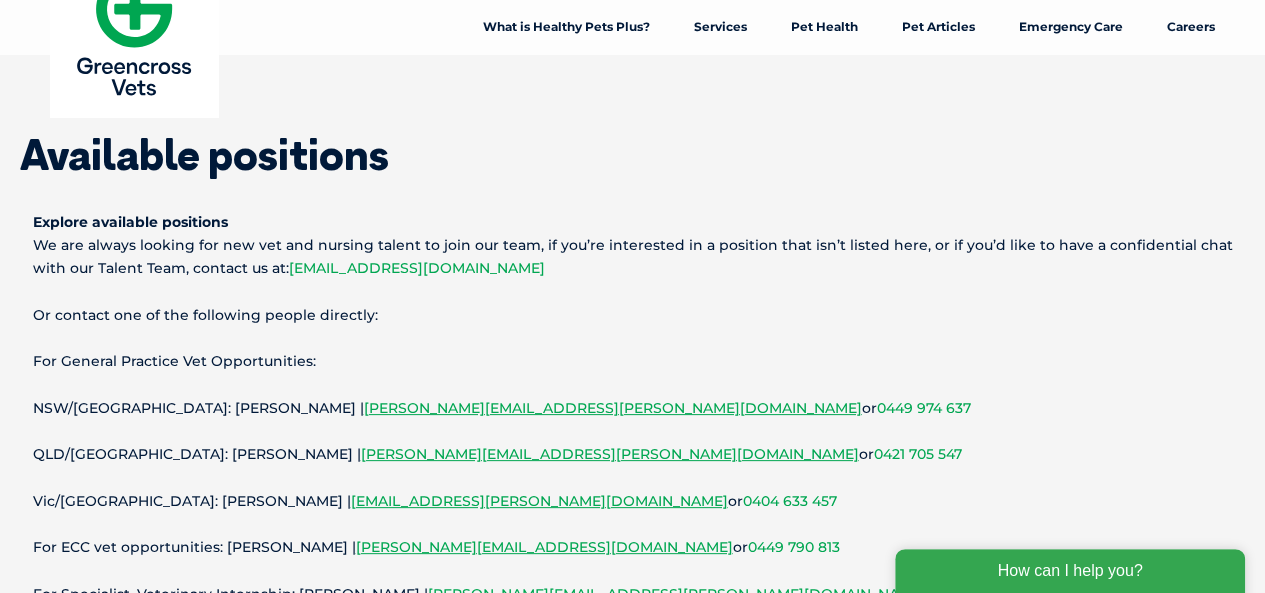 click on "vetrecruitment@gxltd.com.au" at bounding box center [417, 268] 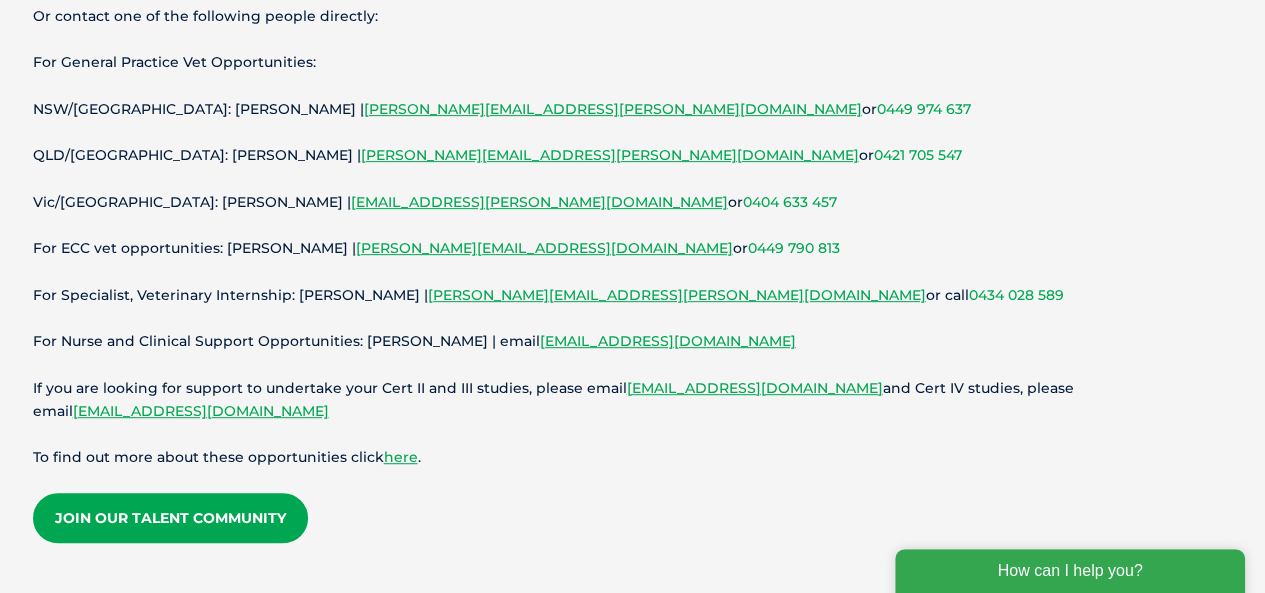 scroll, scrollTop: 0, scrollLeft: 0, axis: both 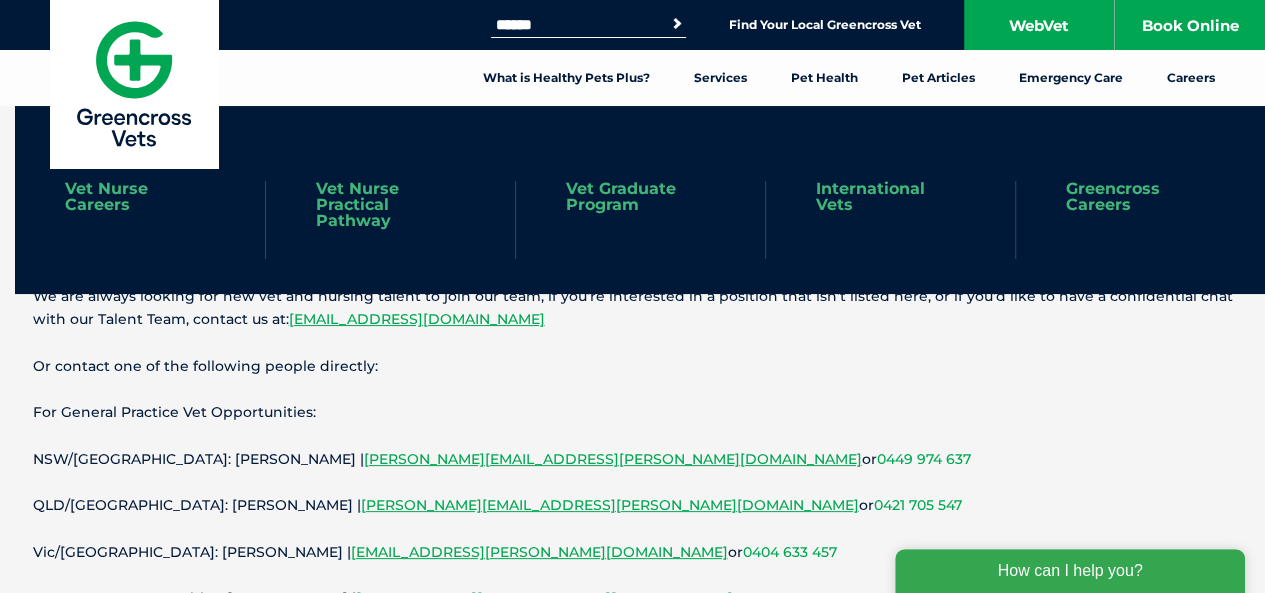 click on "Greencross Careers" at bounding box center [1140, 197] 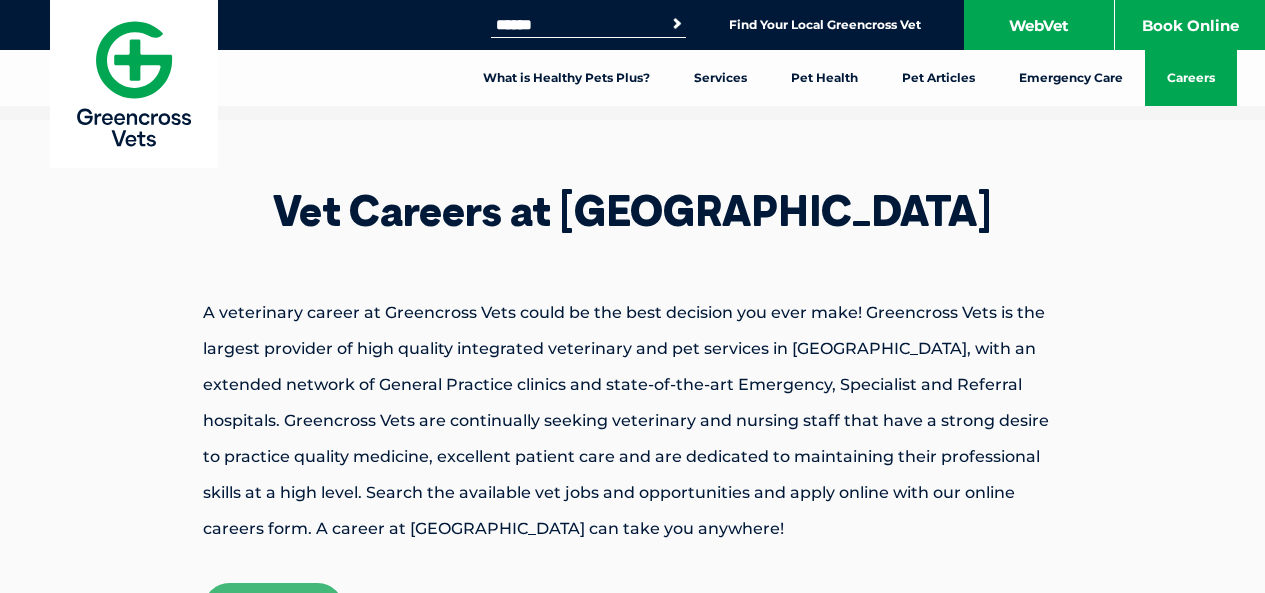 scroll, scrollTop: 0, scrollLeft: 0, axis: both 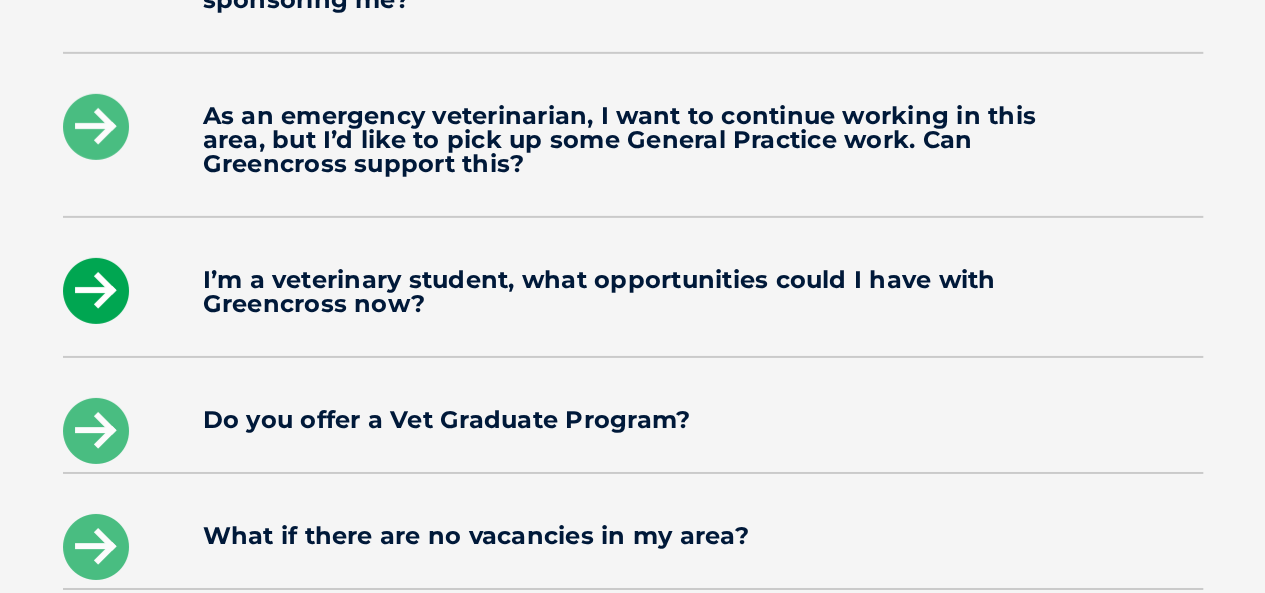 click at bounding box center (96, 291) 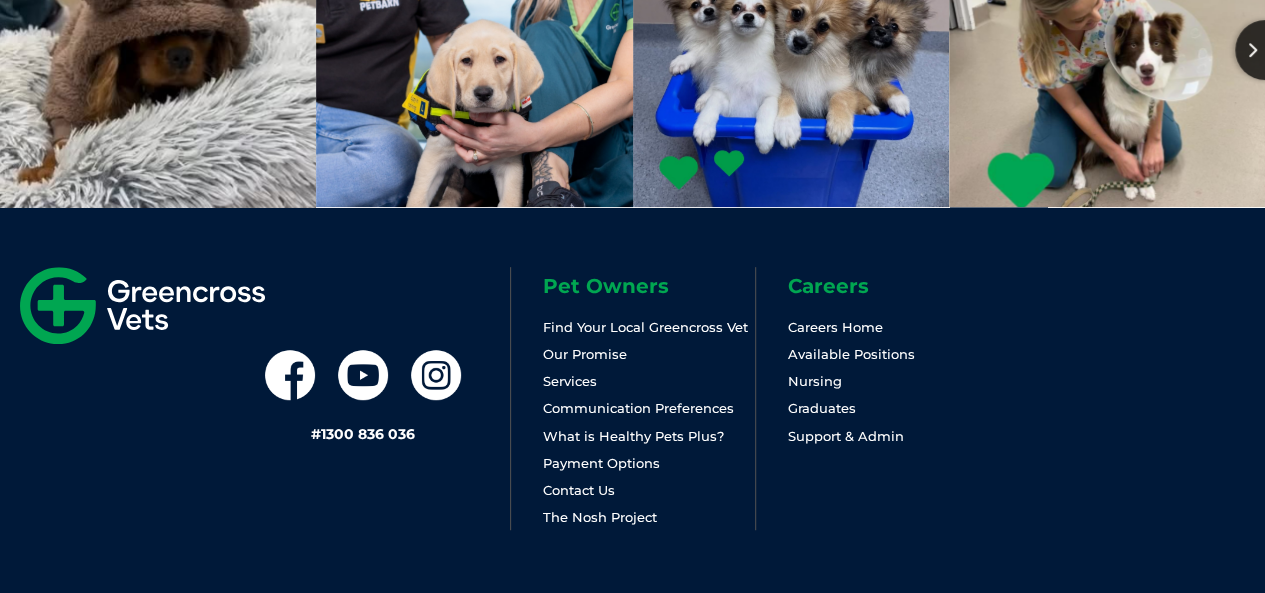 scroll, scrollTop: 4229, scrollLeft: 0, axis: vertical 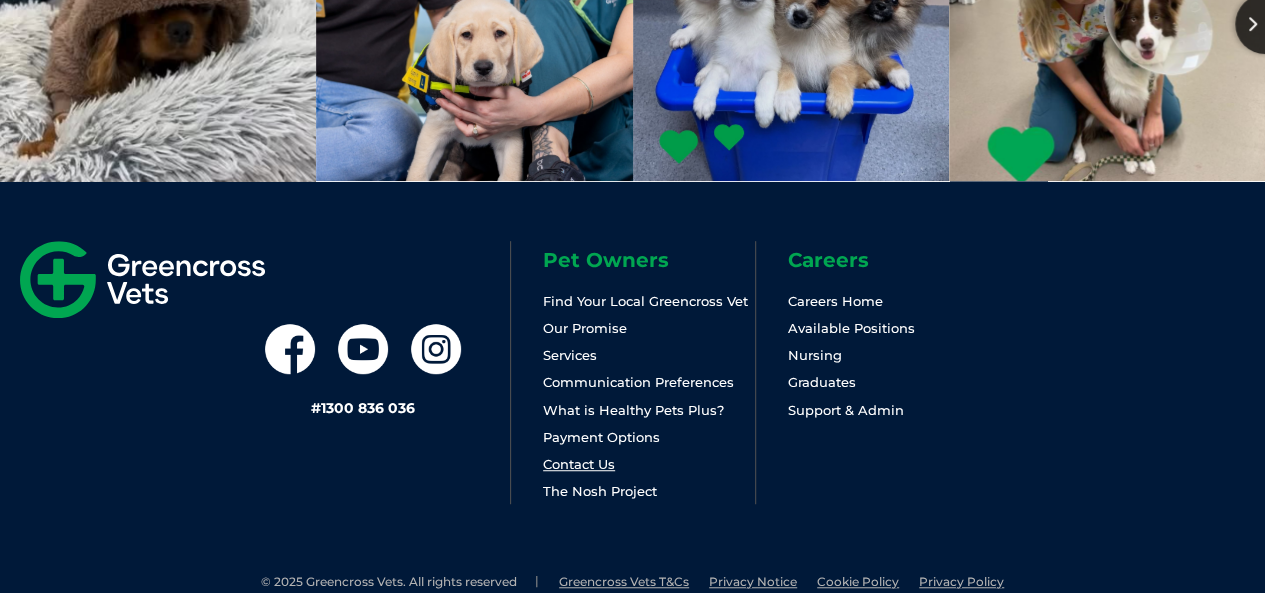 click on "Contact Us" at bounding box center [579, 464] 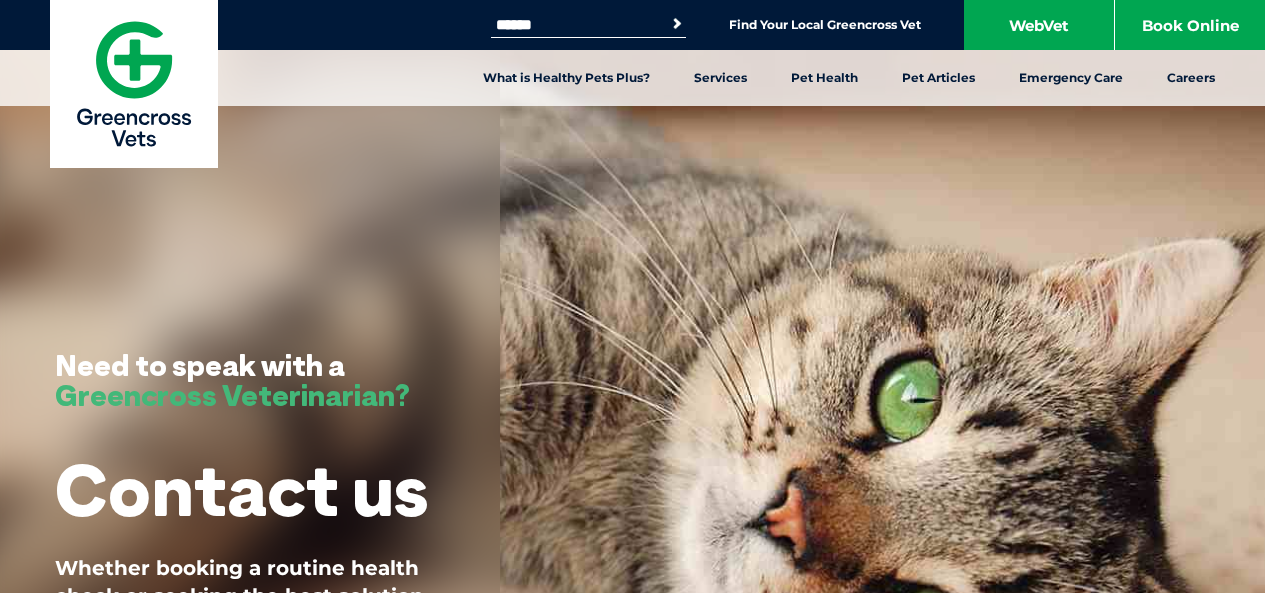 scroll, scrollTop: 240, scrollLeft: 0, axis: vertical 